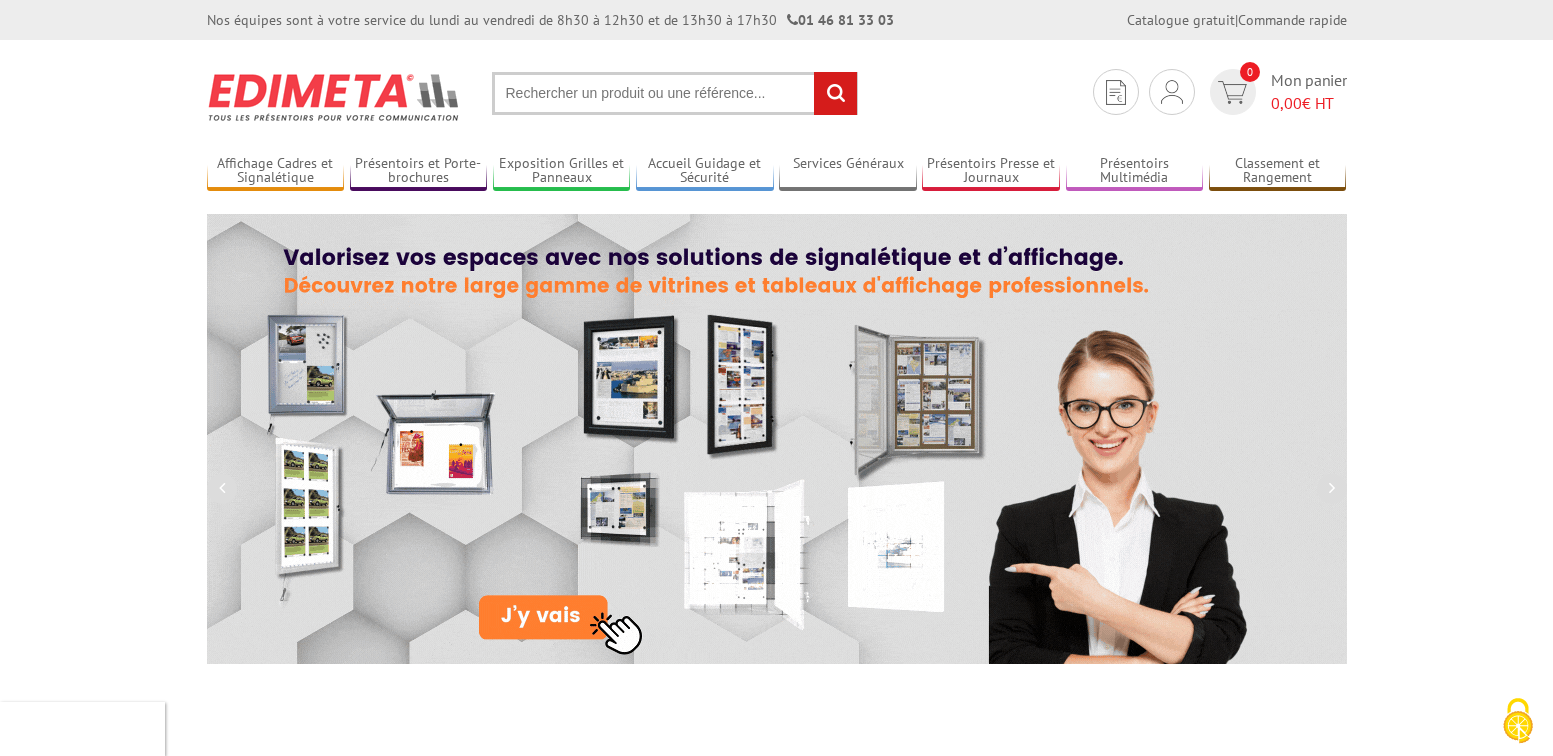 scroll, scrollTop: 0, scrollLeft: 0, axis: both 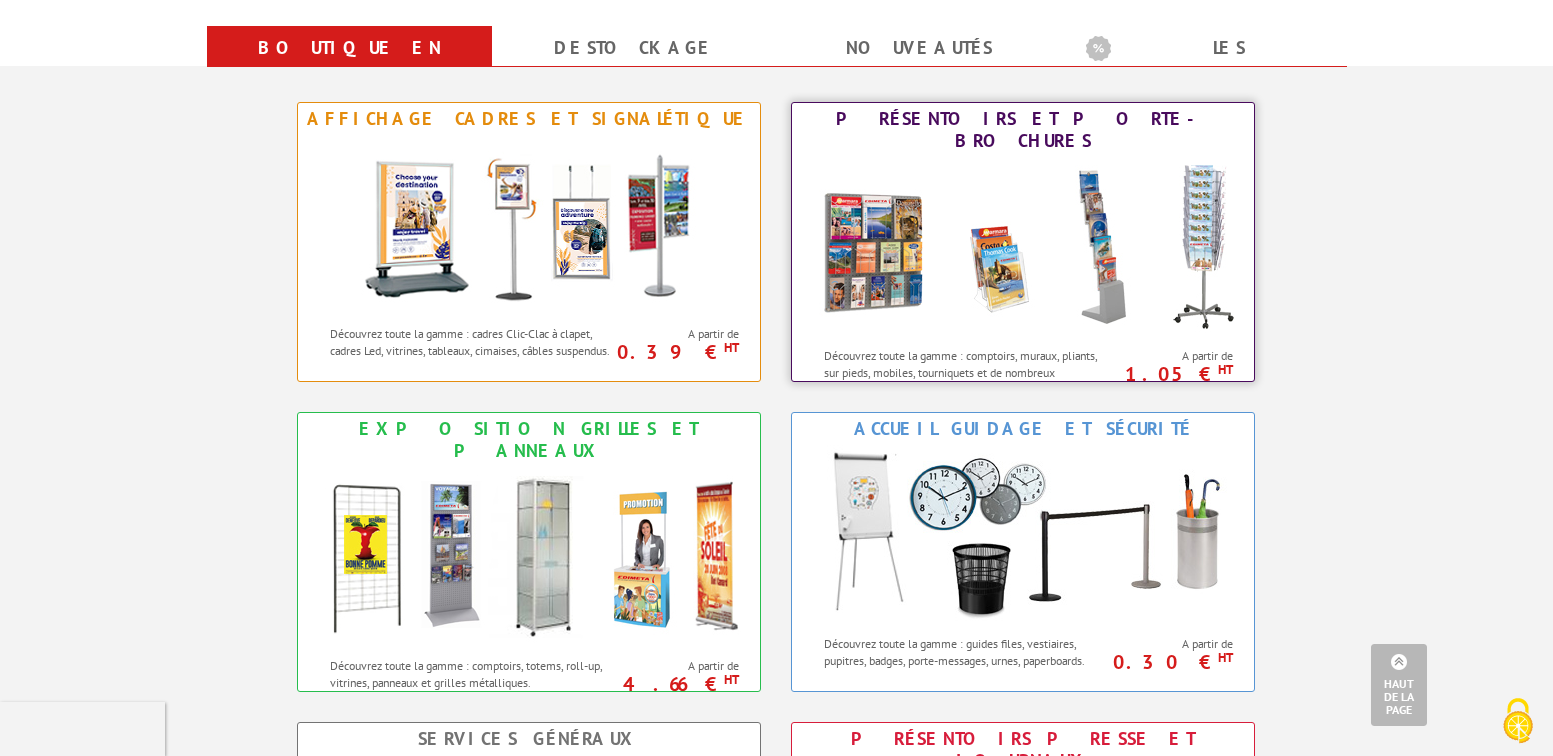 click at bounding box center (1023, 247) 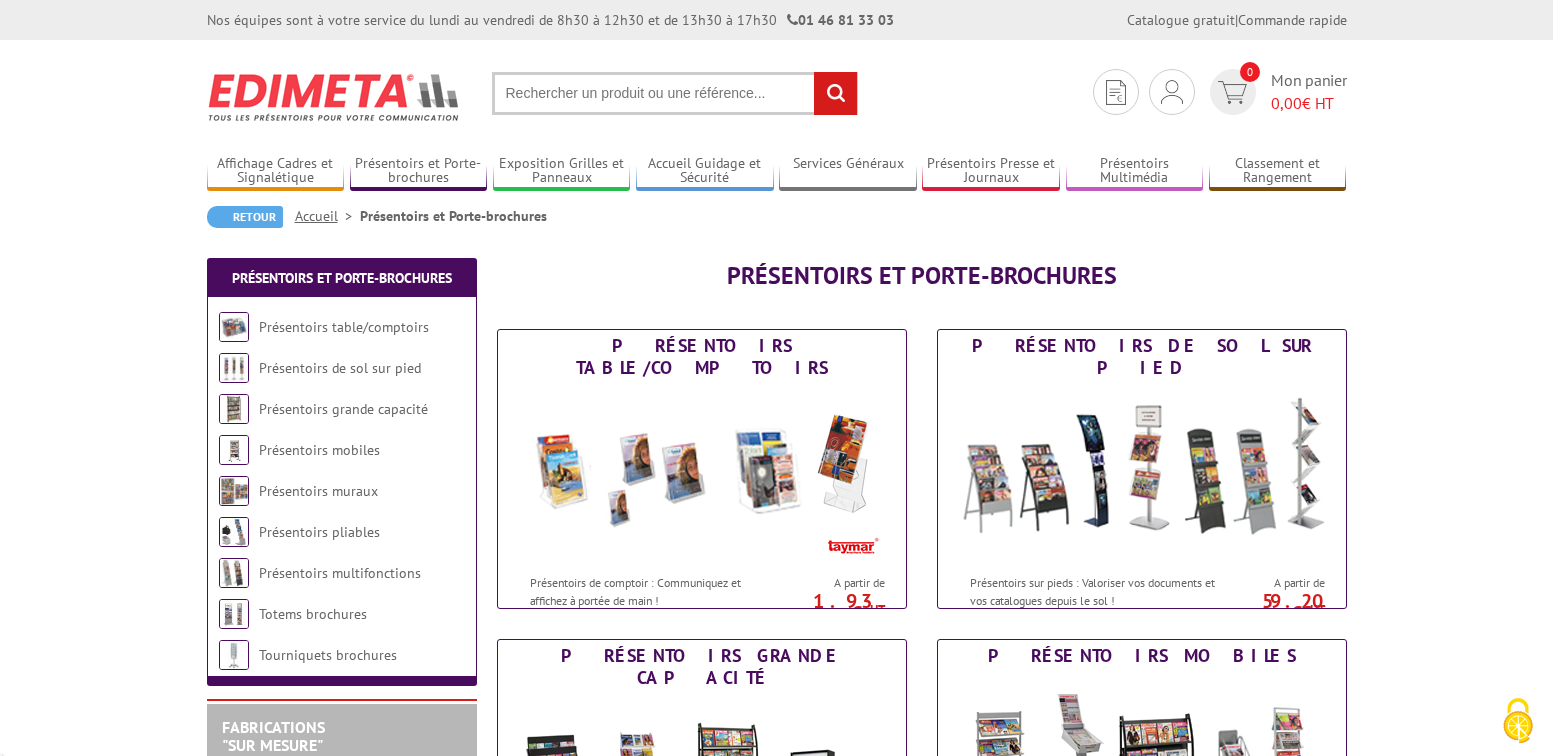 scroll, scrollTop: 0, scrollLeft: 0, axis: both 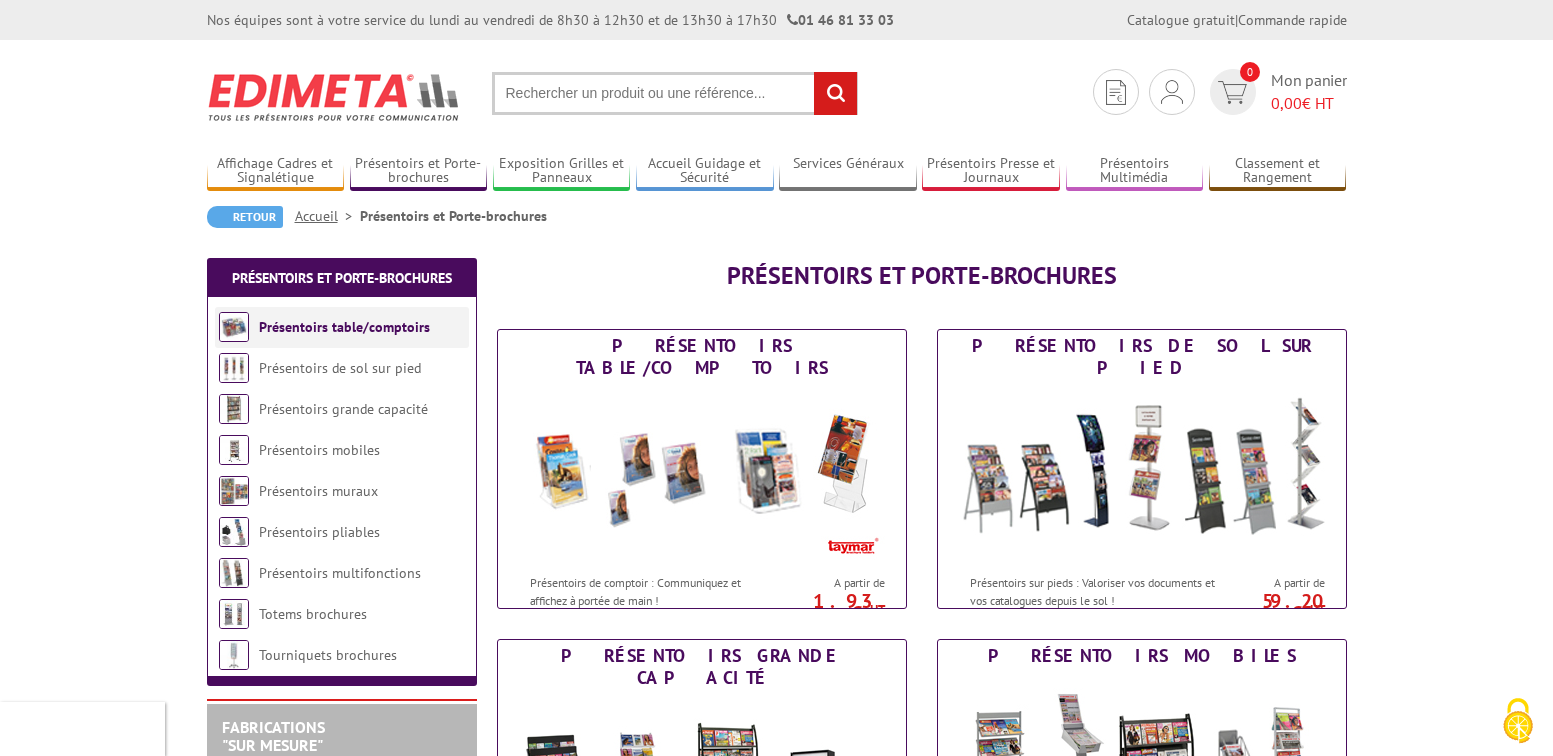 click on "Présentoirs table/comptoirs" at bounding box center (344, 327) 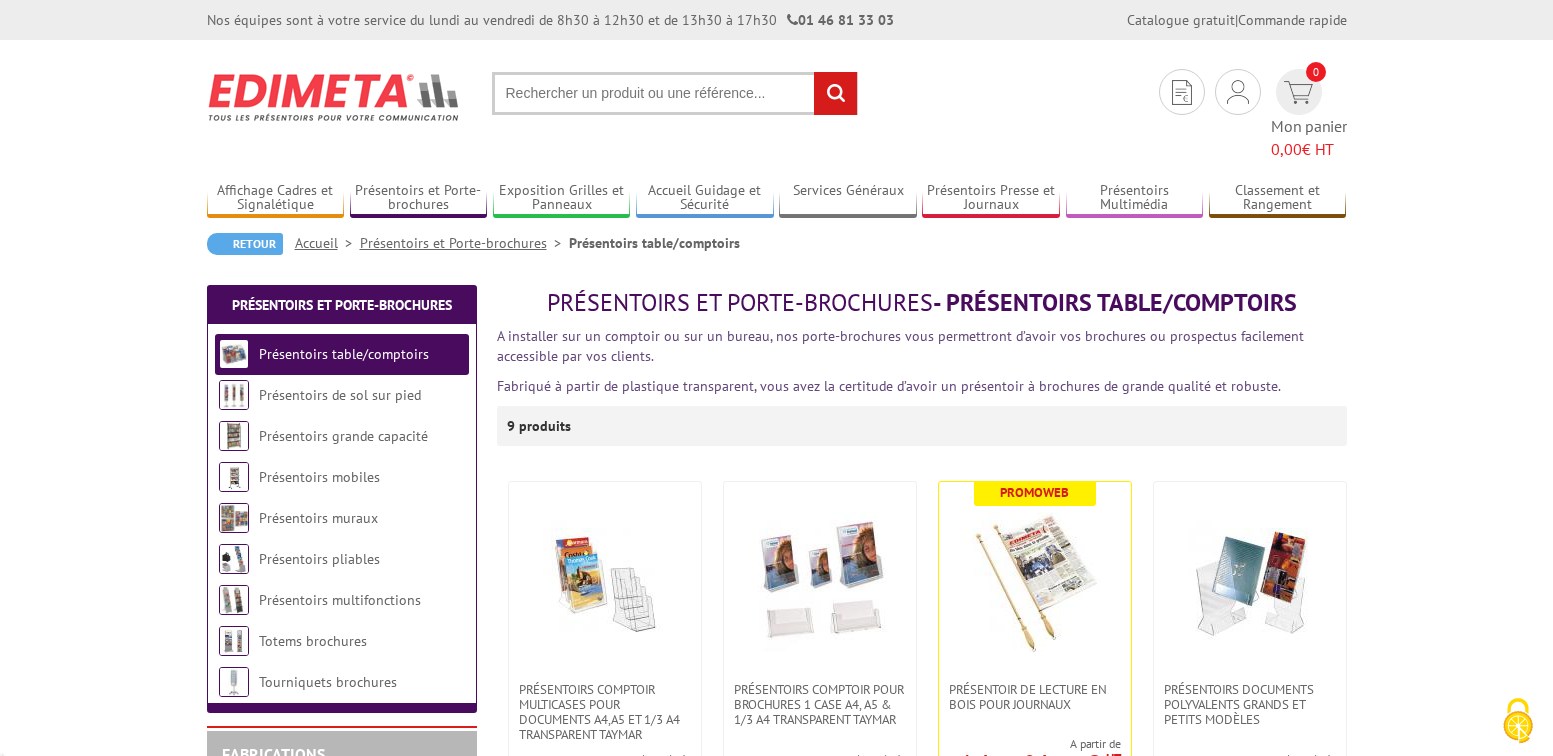 scroll, scrollTop: 0, scrollLeft: 0, axis: both 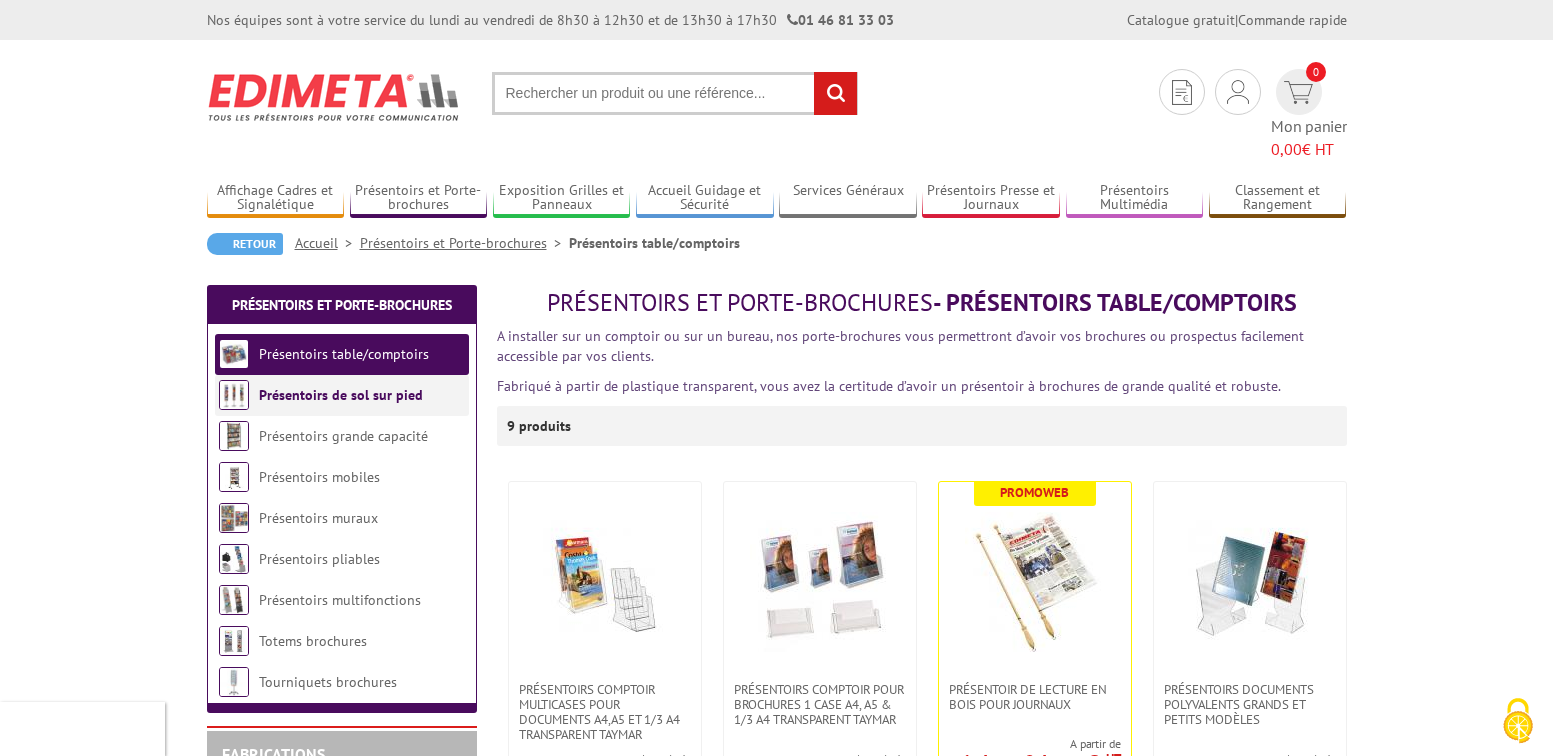 click on "Présentoirs de sol sur pied" at bounding box center [341, 395] 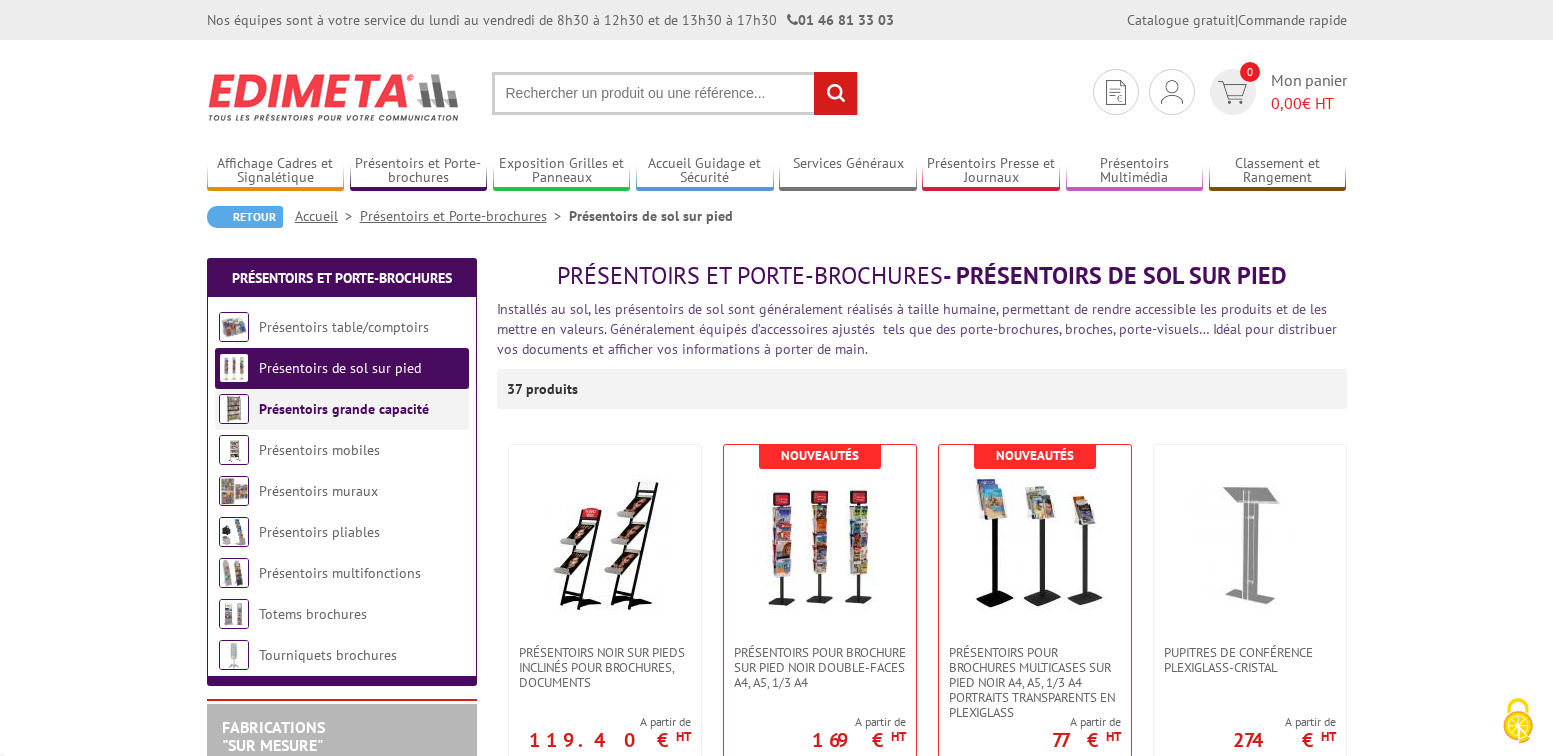 scroll, scrollTop: 0, scrollLeft: 0, axis: both 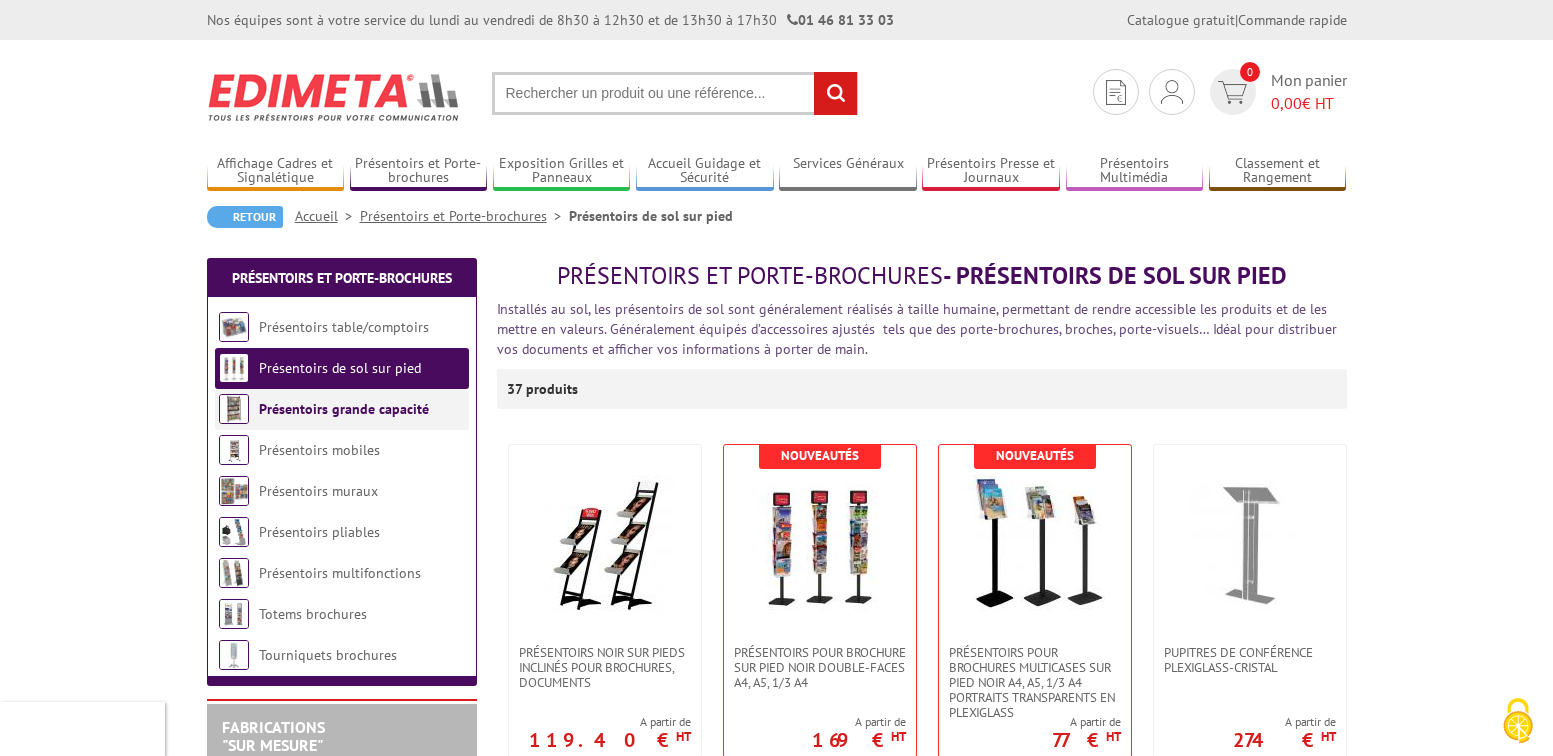 click on "Présentoirs grande capacité" at bounding box center [344, 409] 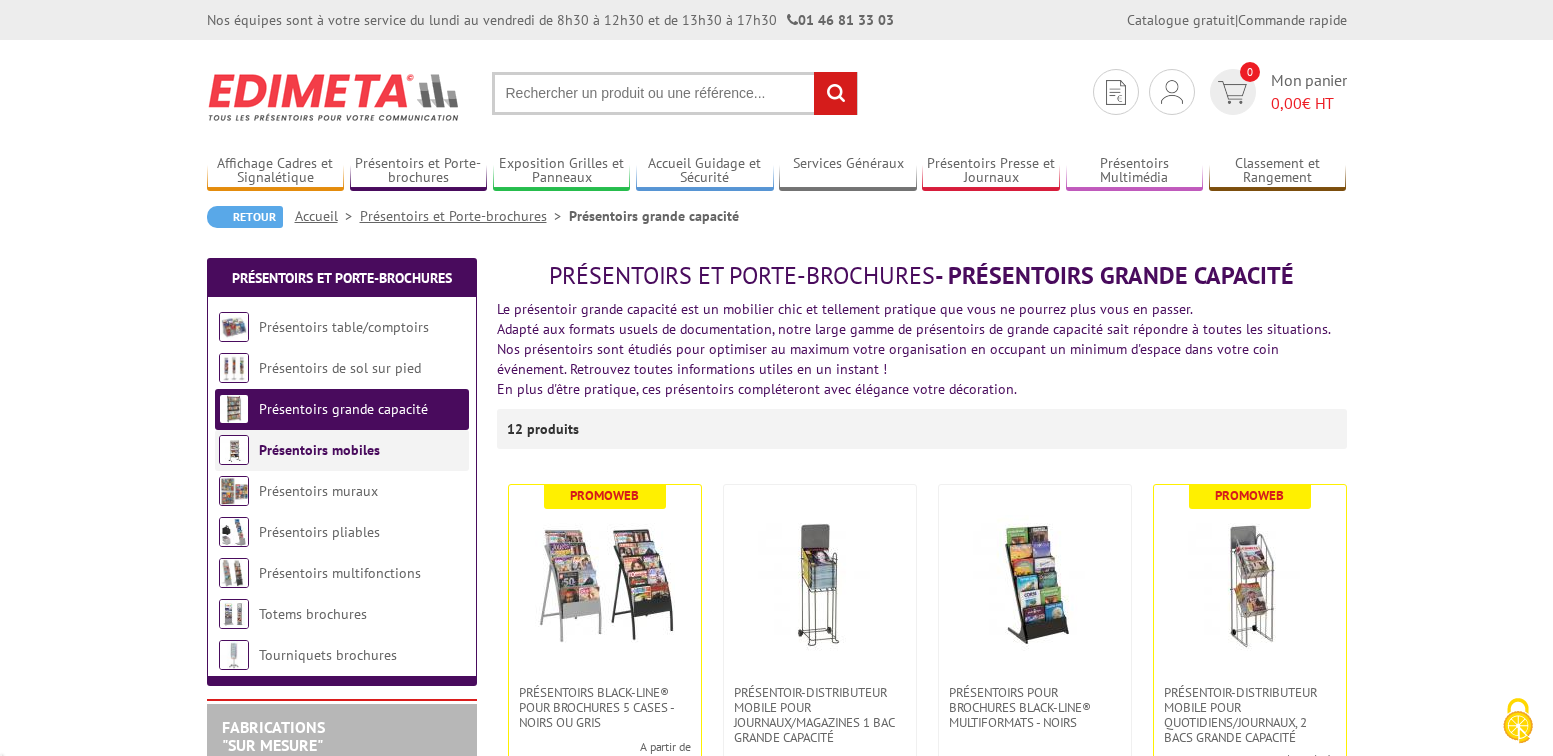 scroll, scrollTop: 0, scrollLeft: 0, axis: both 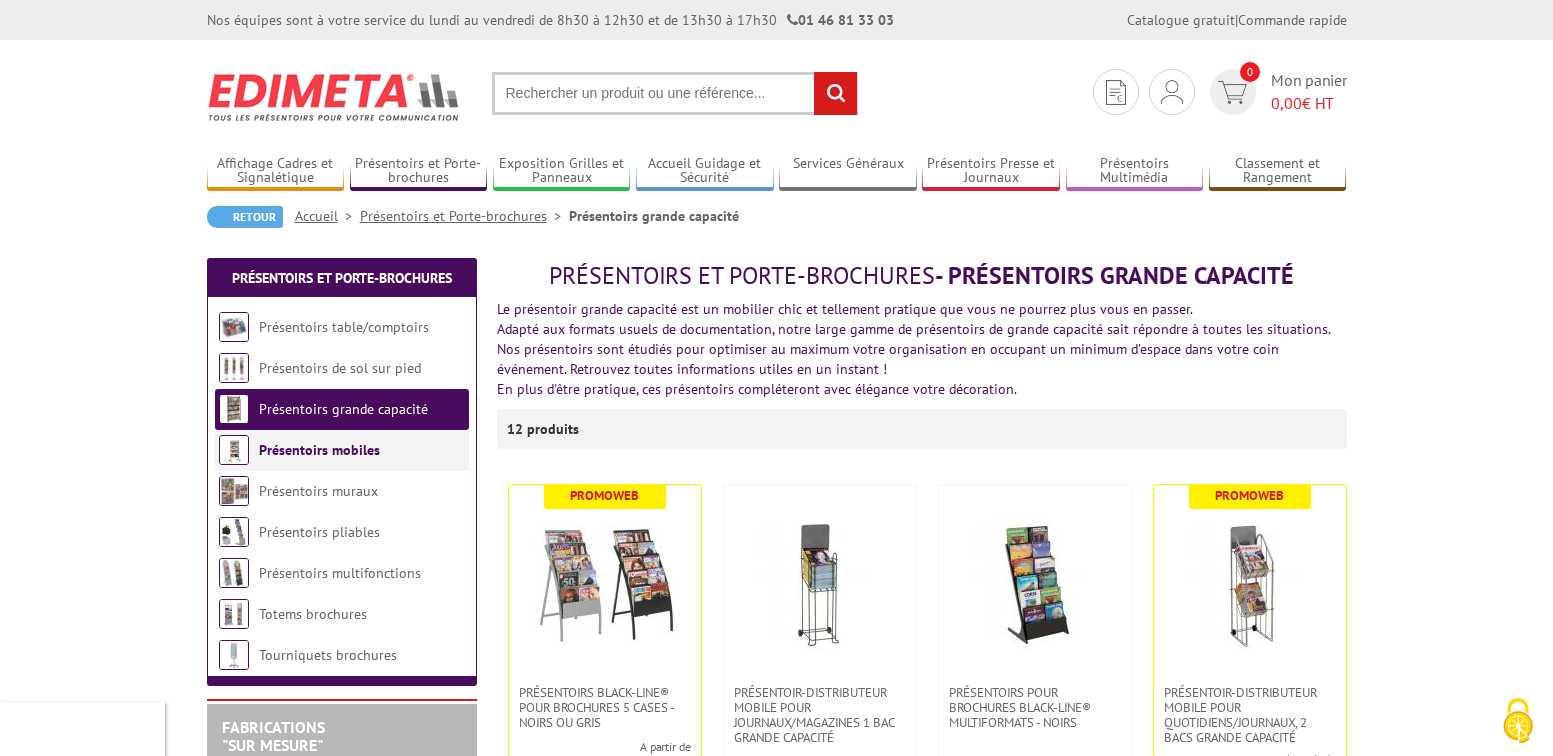 click on "Présentoirs mobiles" at bounding box center [342, 450] 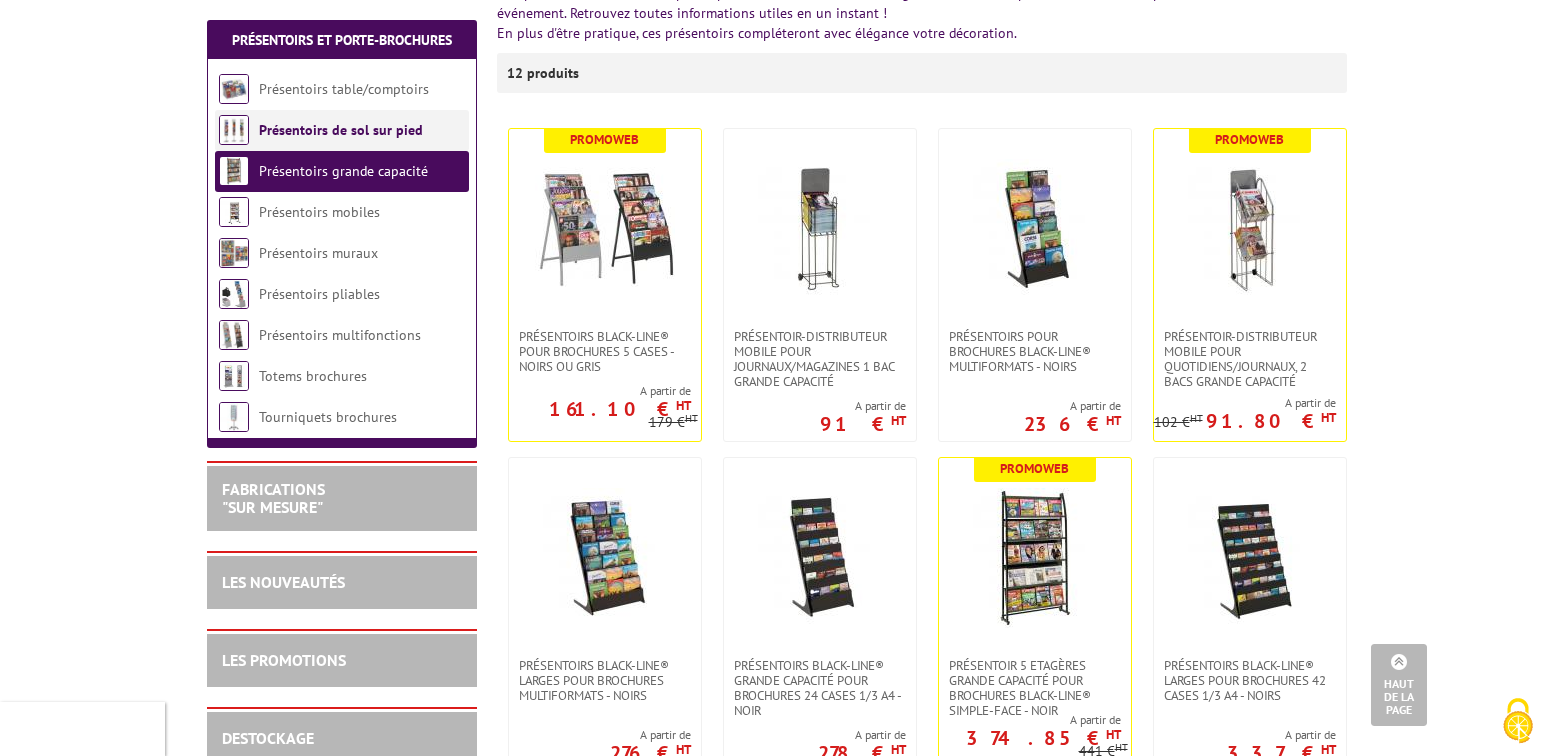 scroll, scrollTop: 0, scrollLeft: 0, axis: both 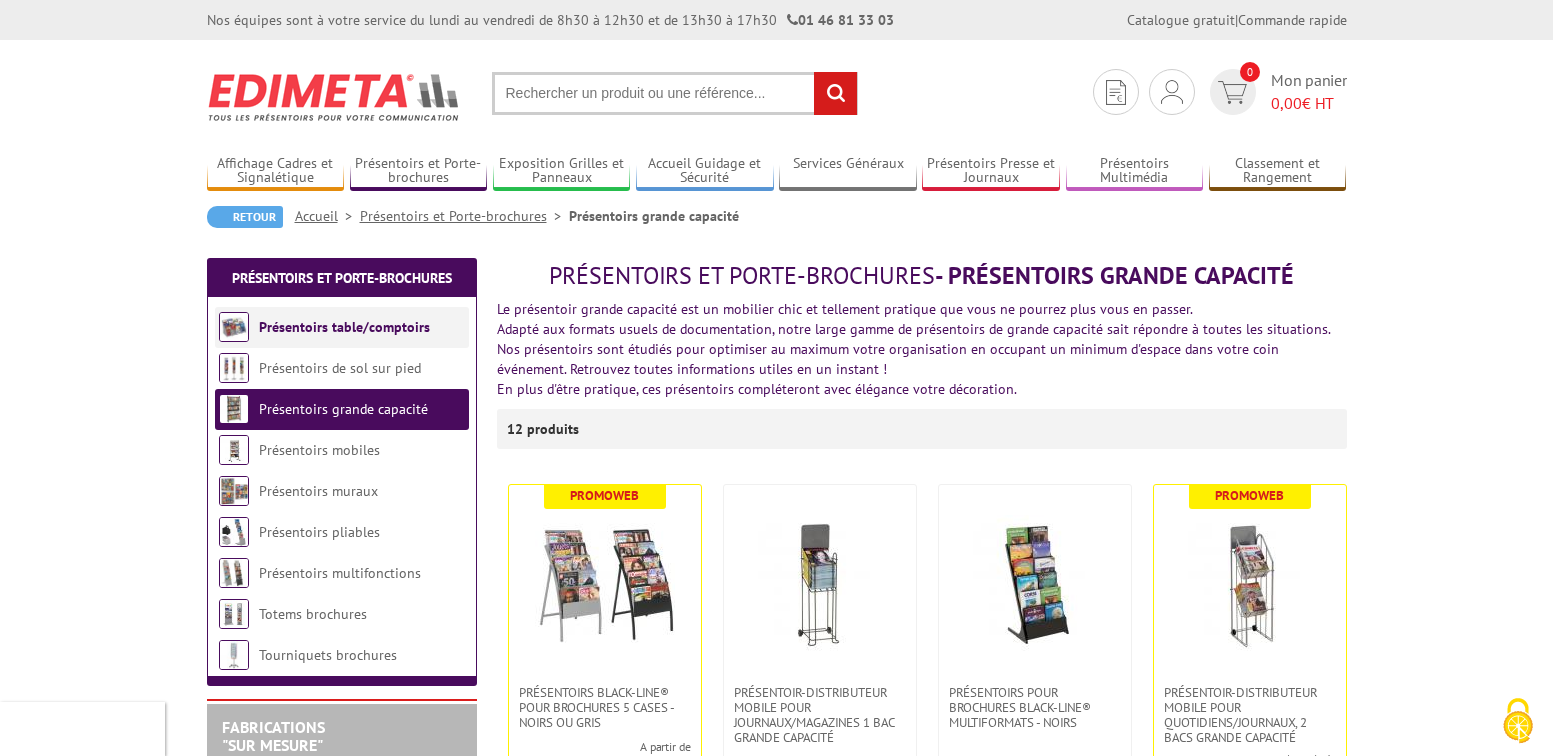 click on "Présentoirs table/comptoirs" at bounding box center (344, 327) 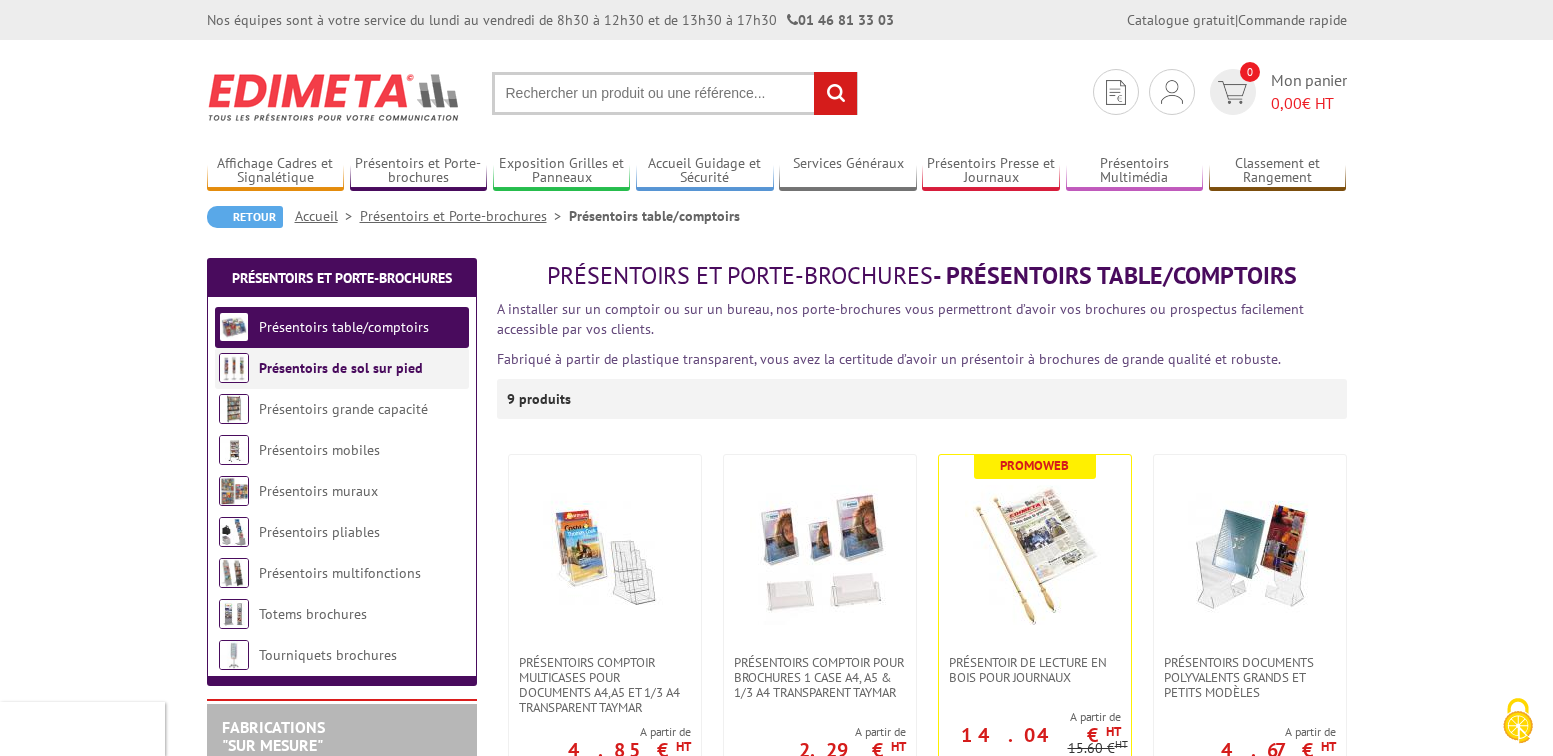 scroll, scrollTop: 0, scrollLeft: 0, axis: both 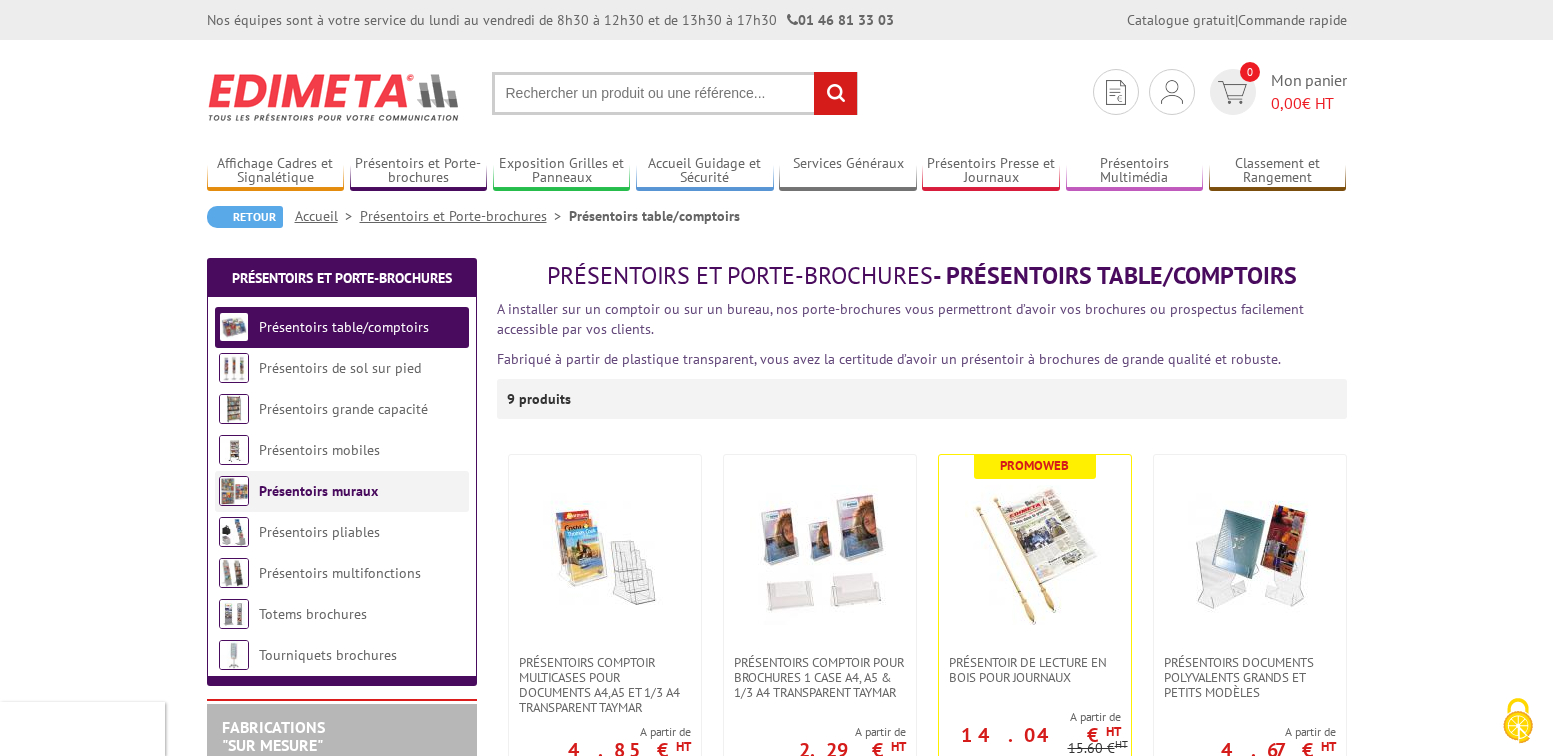 click on "Présentoirs muraux" at bounding box center [318, 491] 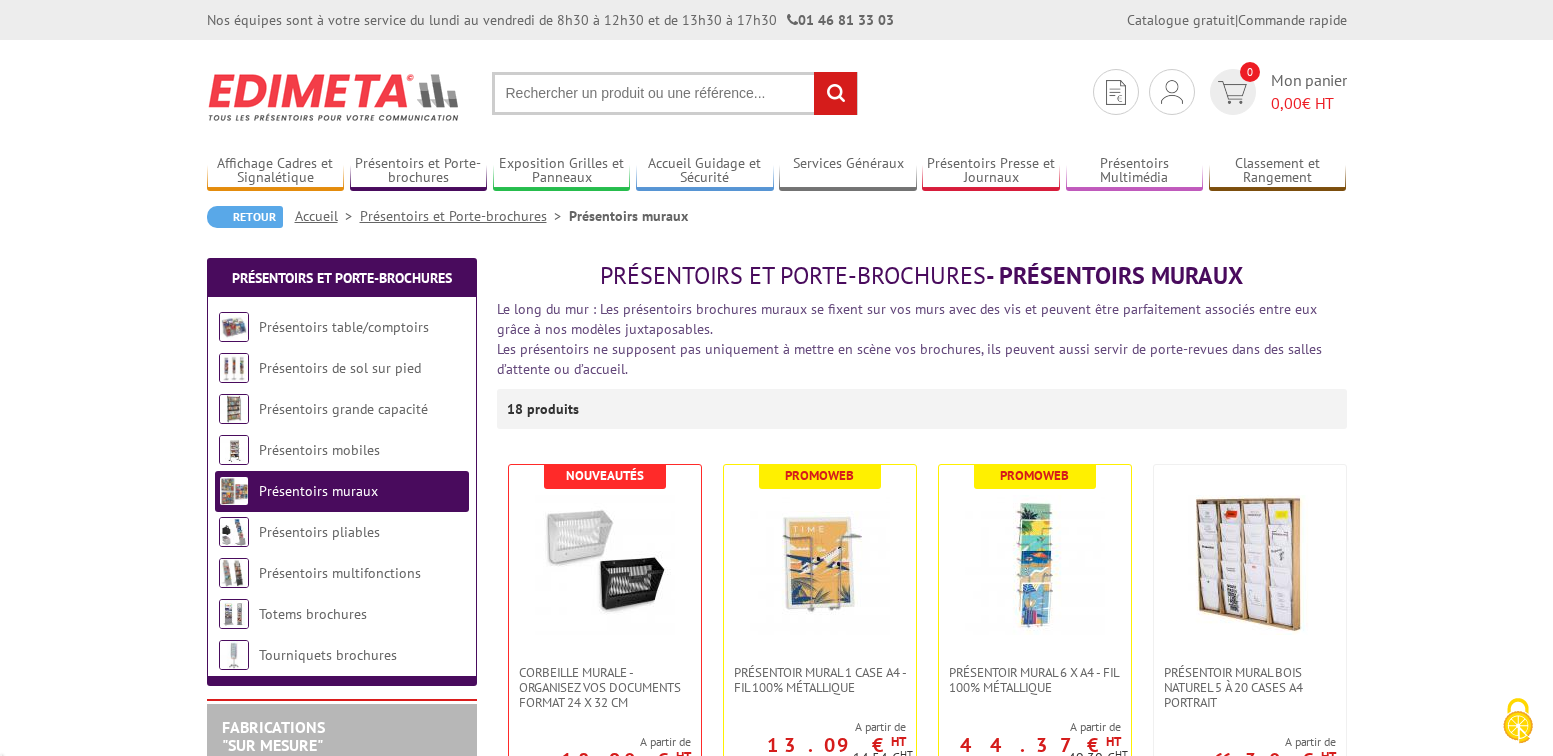 scroll, scrollTop: 0, scrollLeft: 0, axis: both 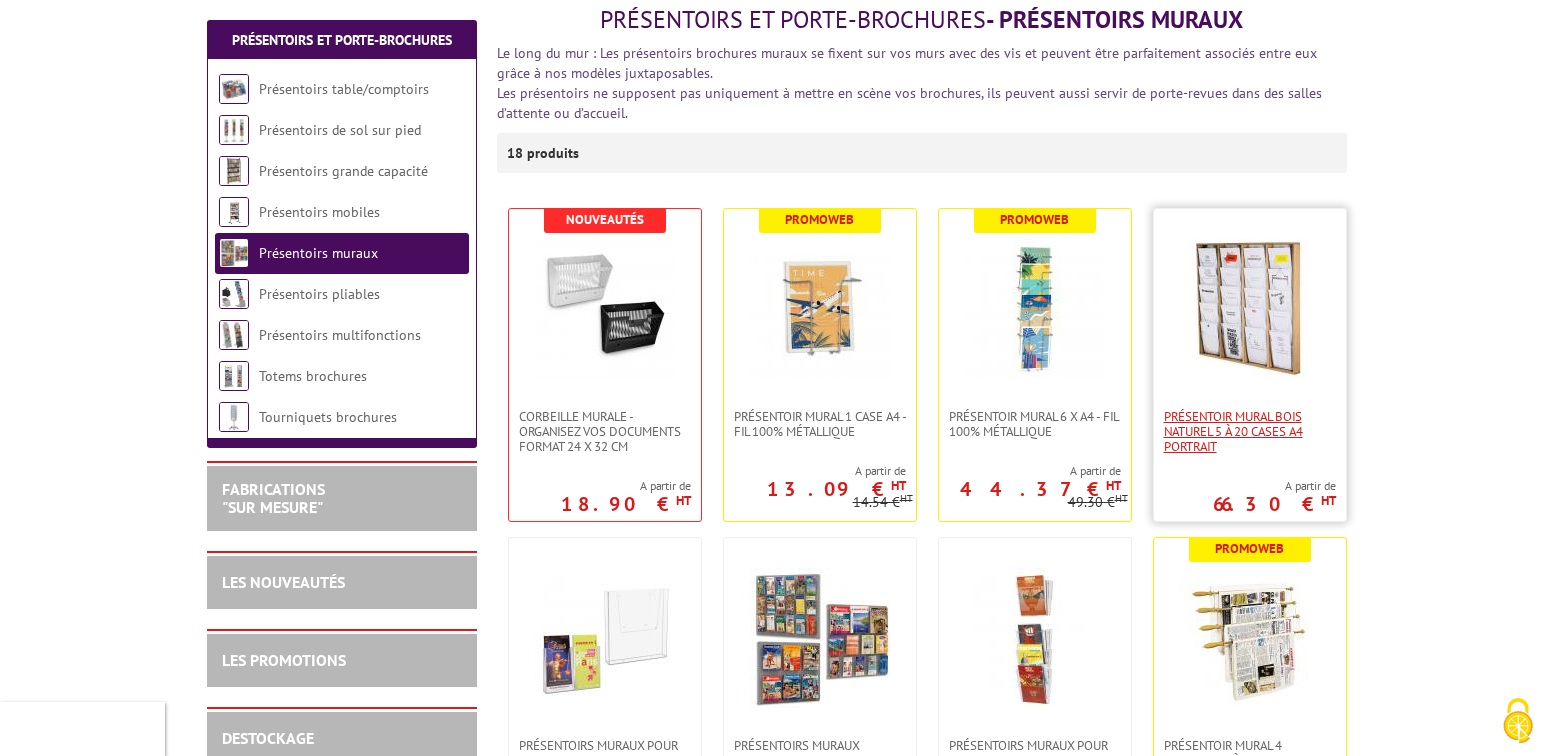click on "Présentoir Mural Bois naturel 5 à 20 cases A4 Portrait" at bounding box center [1250, 431] 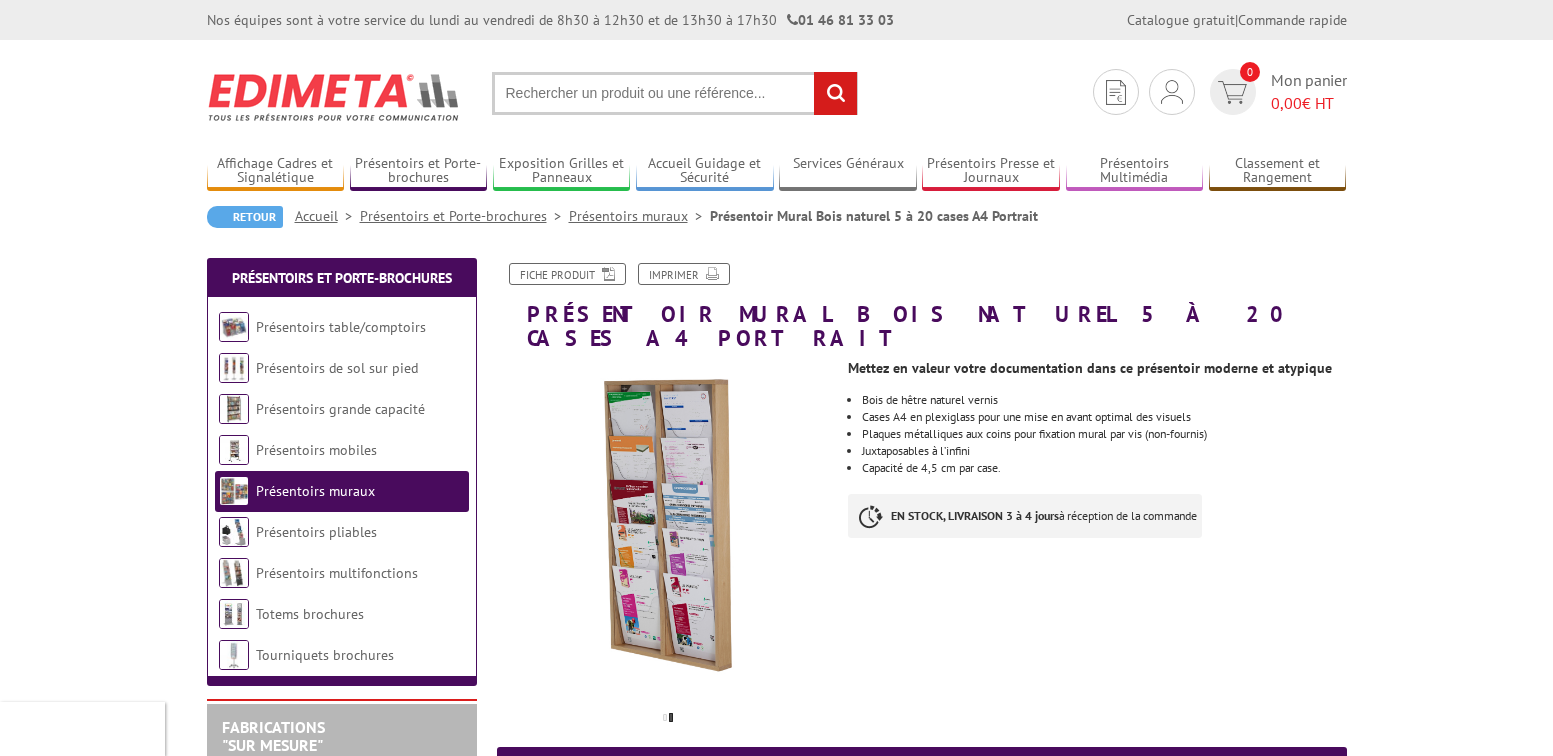 scroll, scrollTop: 0, scrollLeft: 0, axis: both 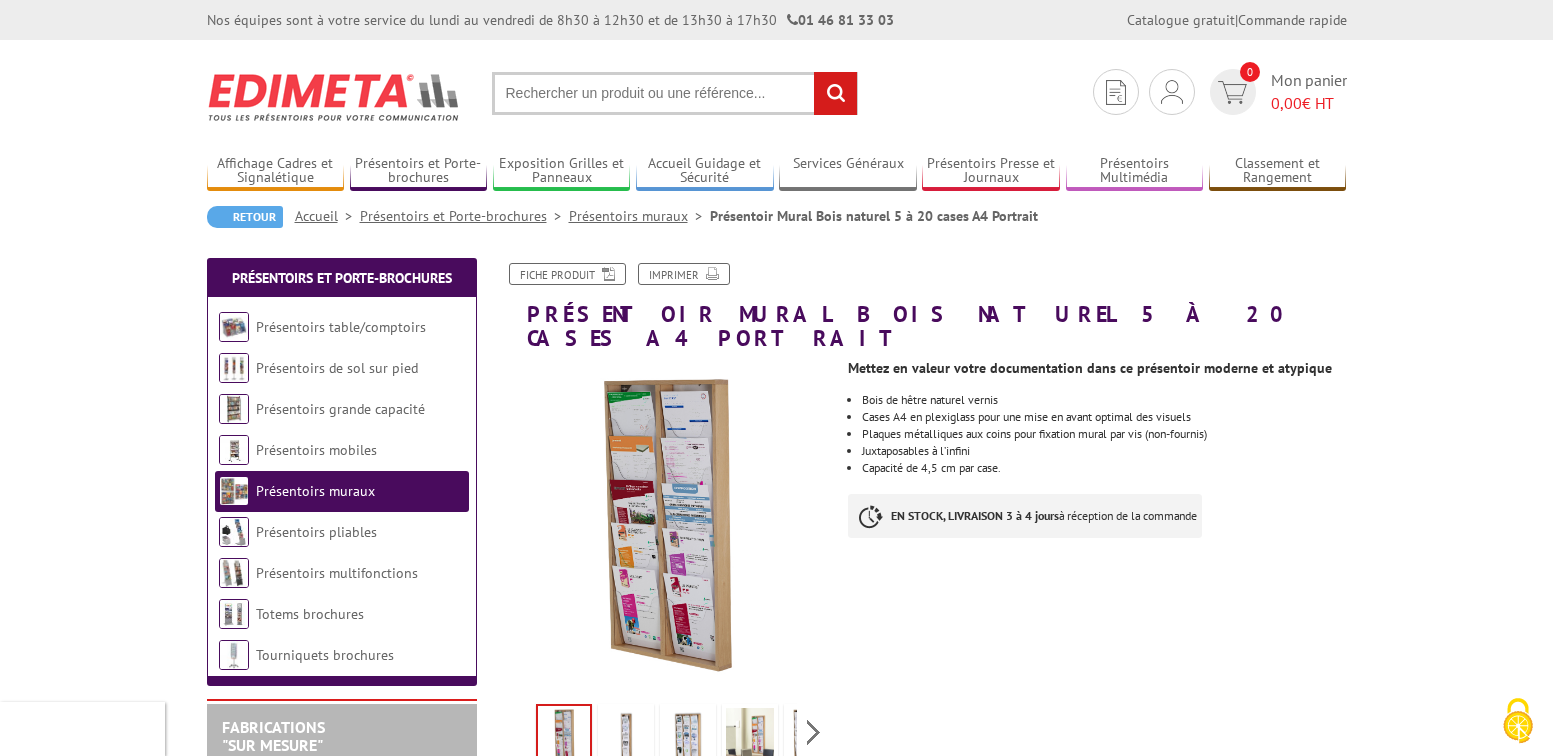 click on "Présentoirs muraux" at bounding box center [639, 216] 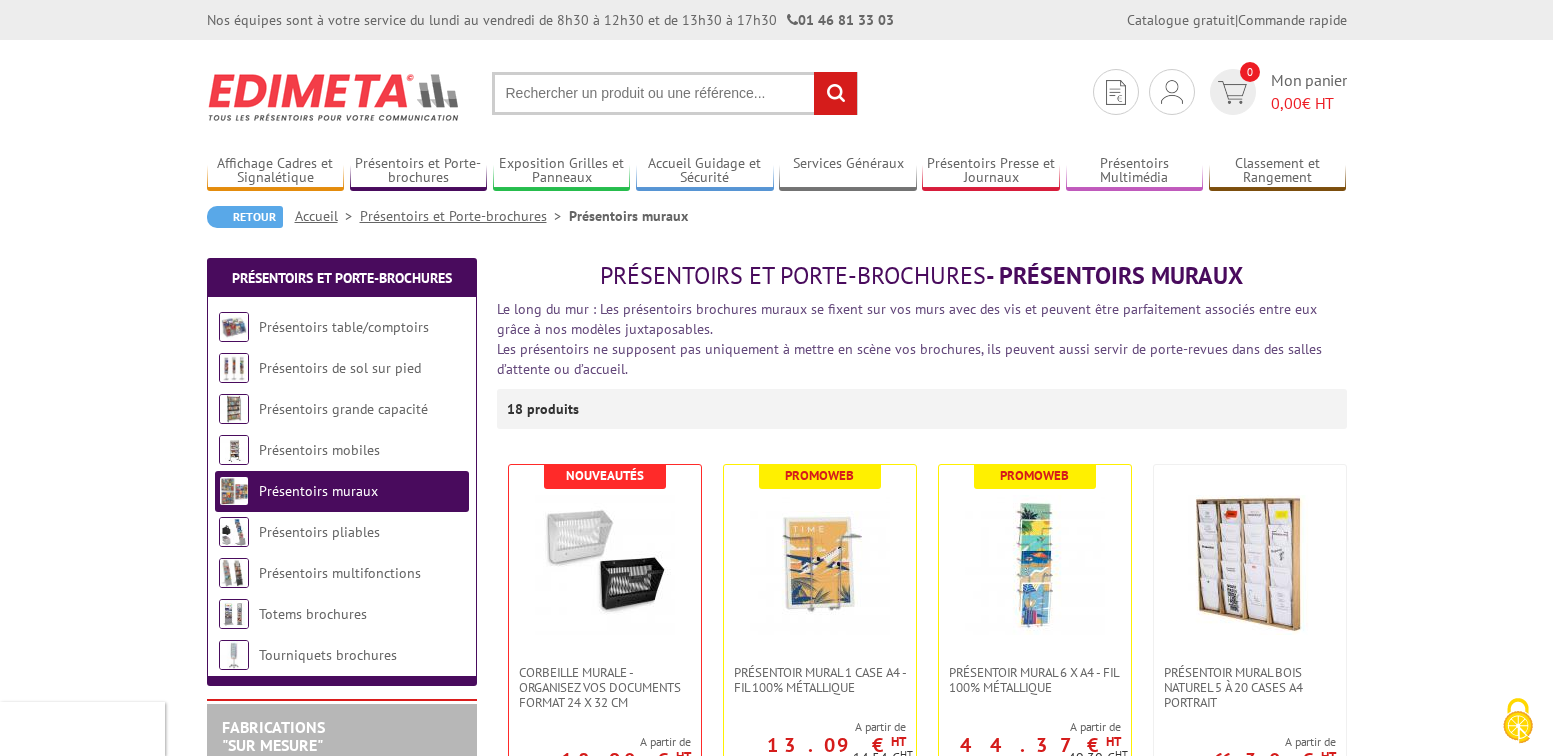 scroll, scrollTop: 0, scrollLeft: 0, axis: both 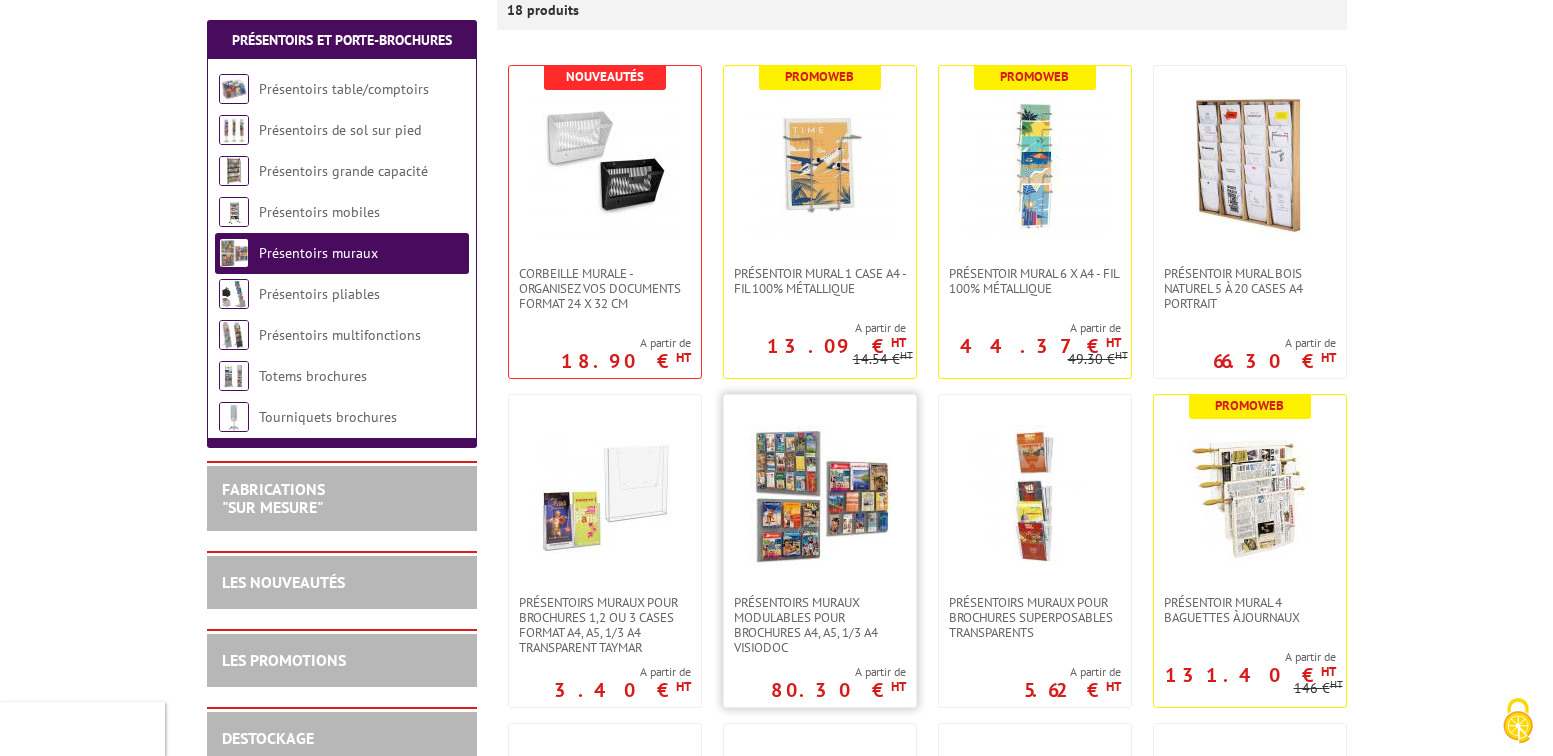 click at bounding box center [820, 495] 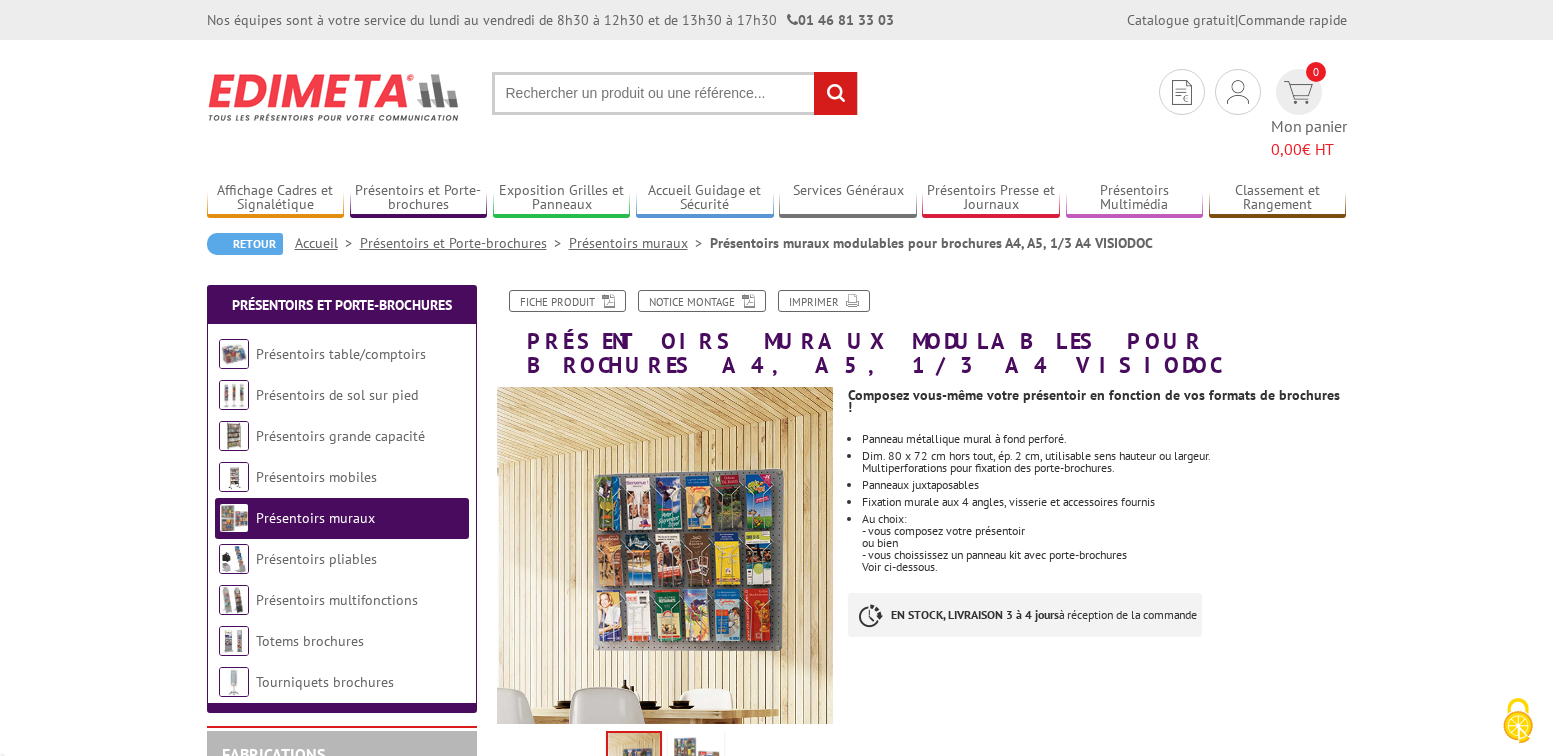 scroll, scrollTop: 0, scrollLeft: 0, axis: both 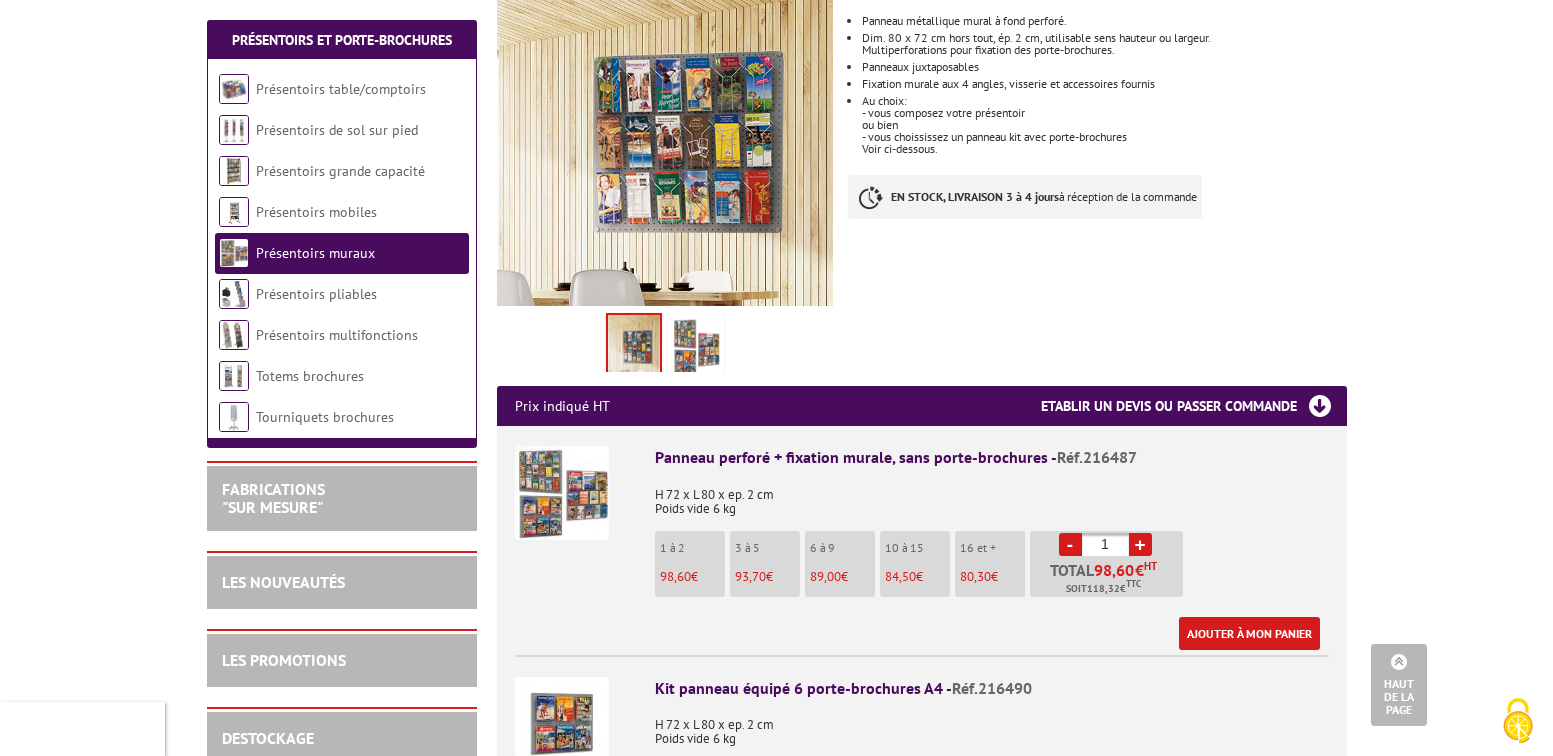 click at bounding box center [696, 348] 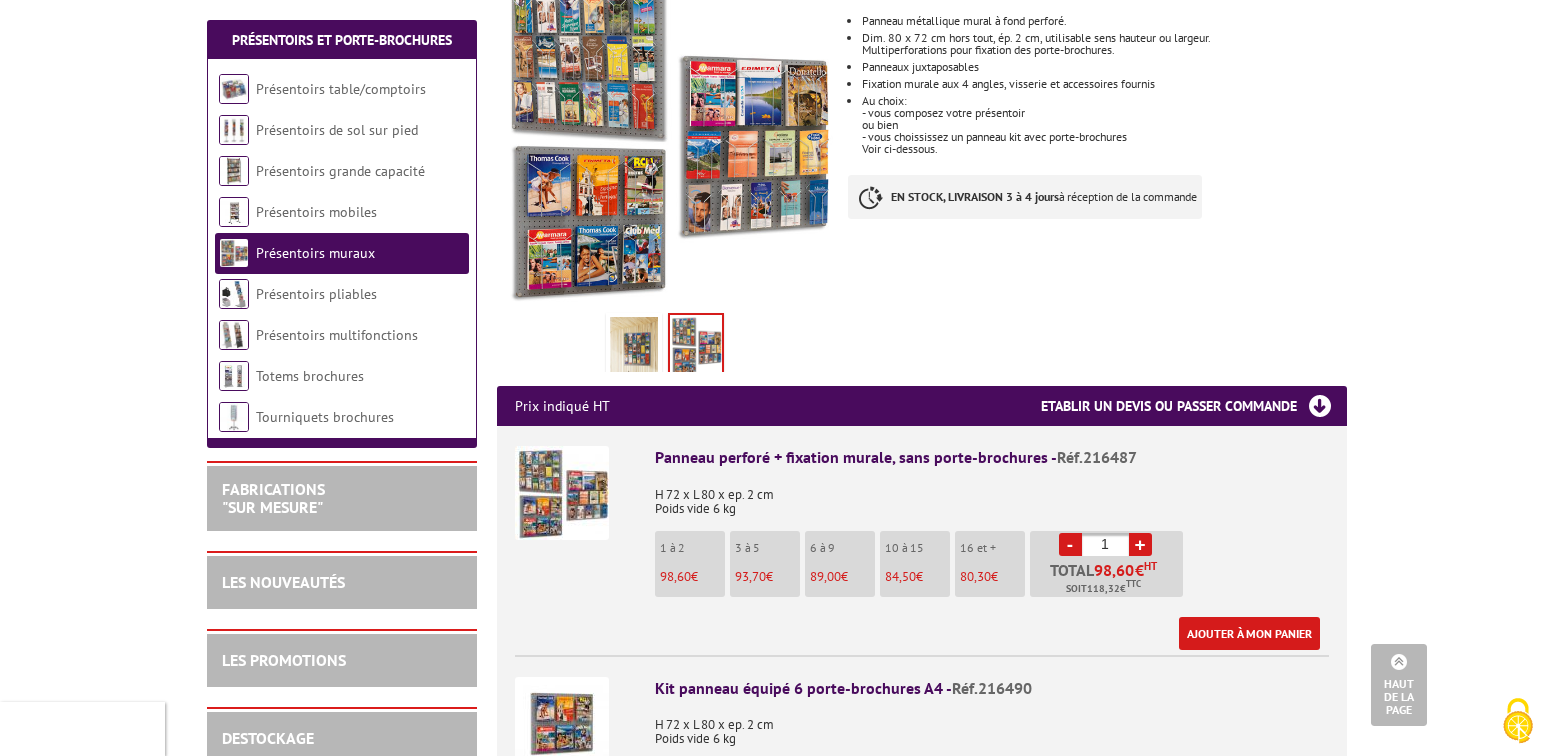 scroll, scrollTop: 489, scrollLeft: 0, axis: vertical 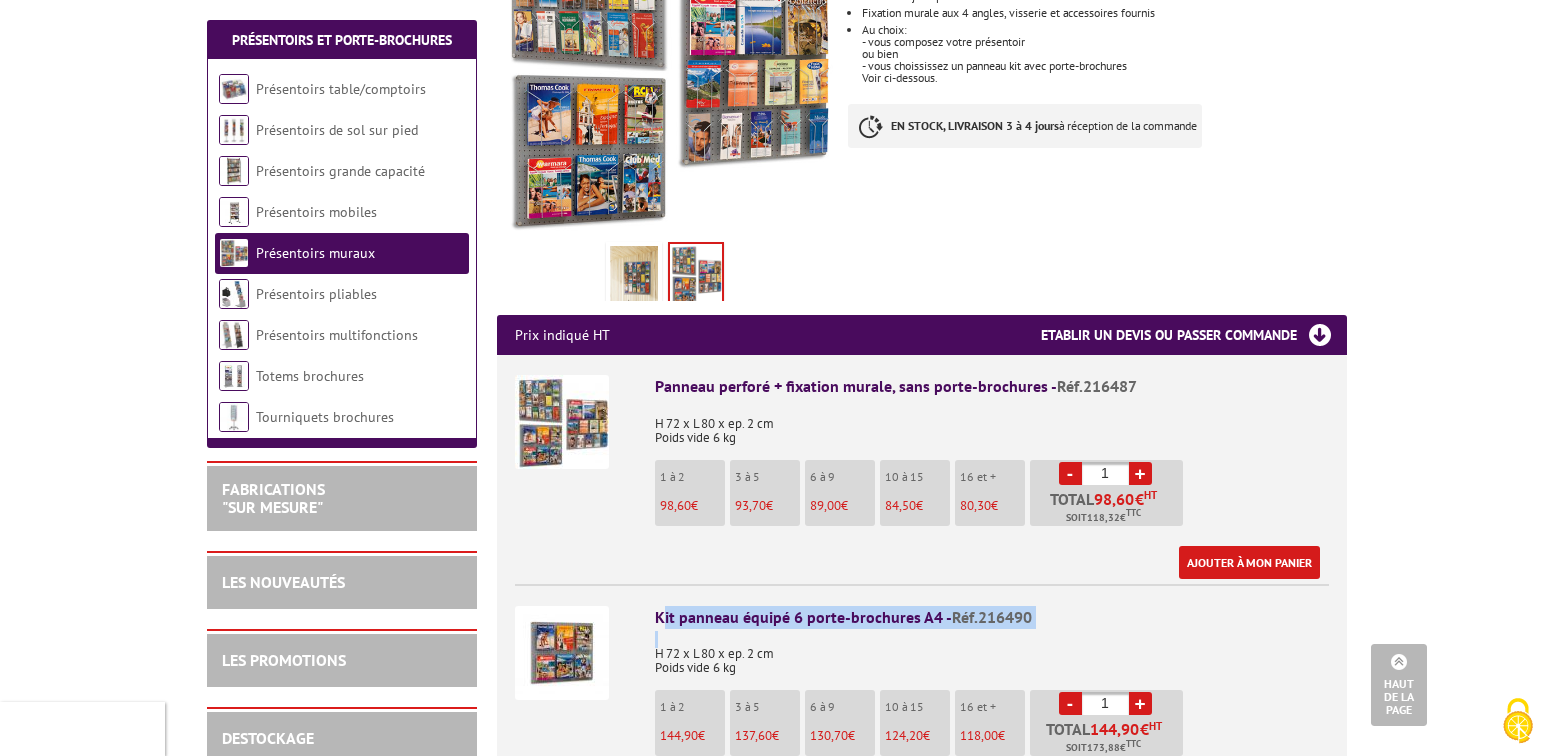 drag, startPoint x: 665, startPoint y: 573, endPoint x: 1089, endPoint y: 574, distance: 424.0012 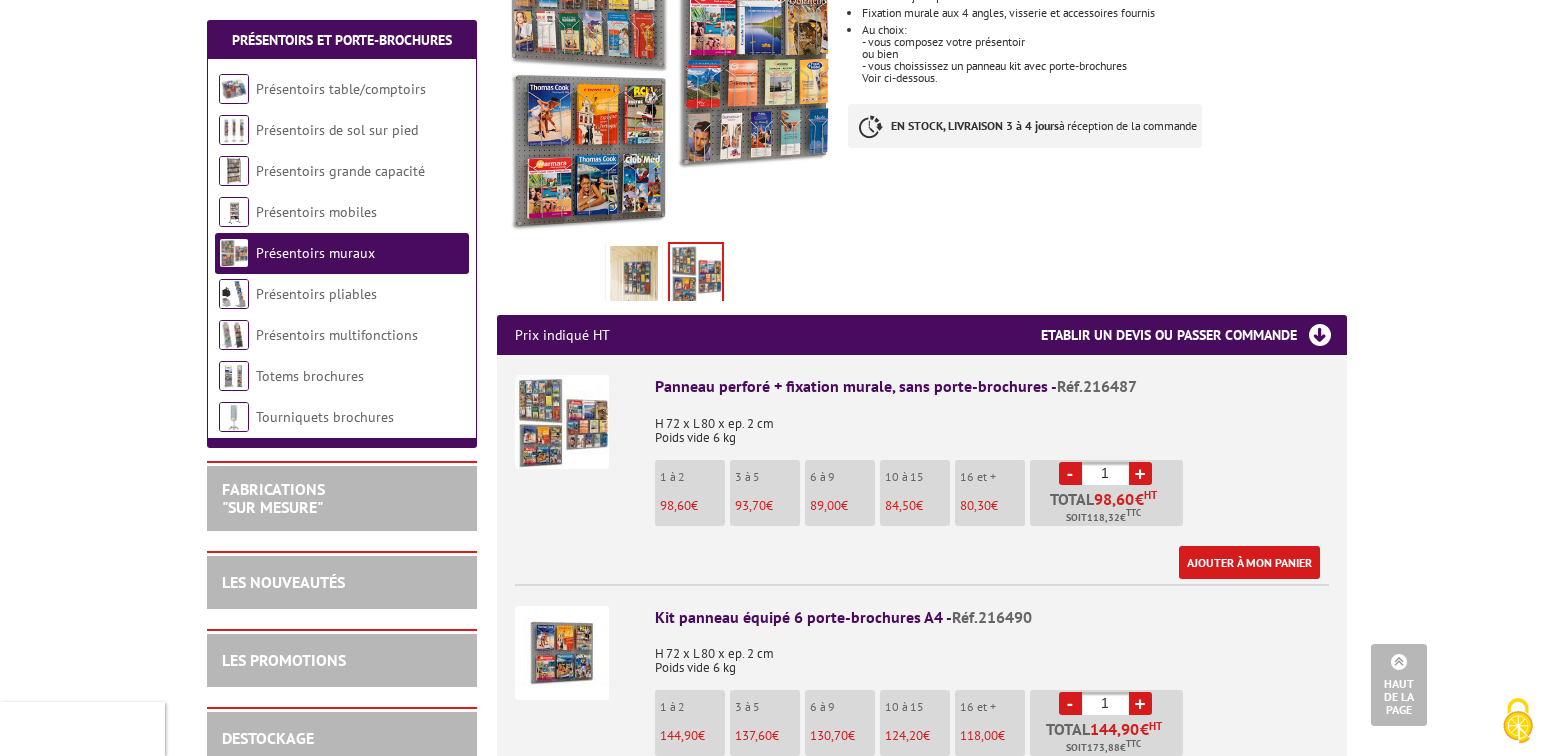 click on "H 72 x L 80 x ep. 2 cm Poids vide 6 kg" at bounding box center (992, 654) 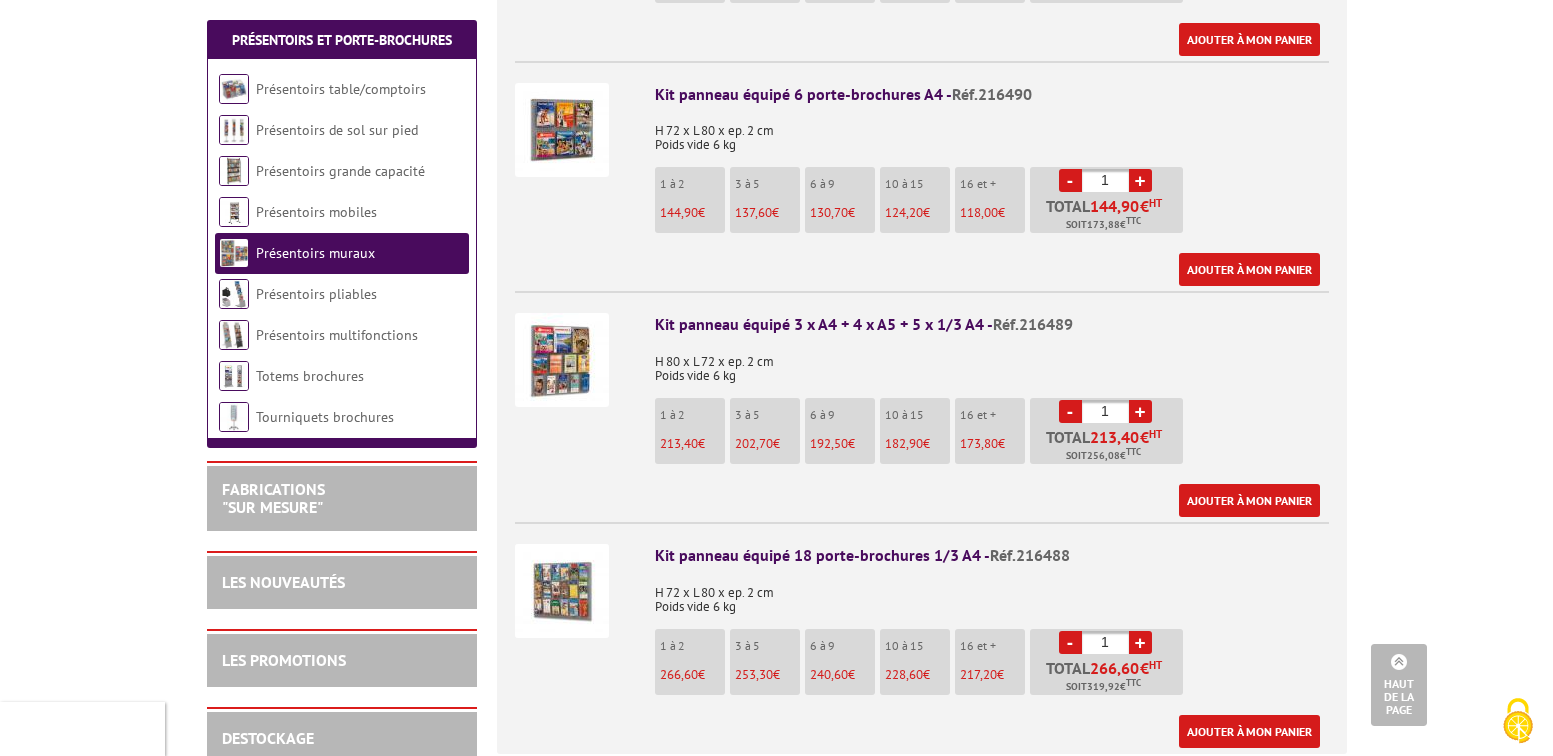 scroll, scrollTop: 1025, scrollLeft: 0, axis: vertical 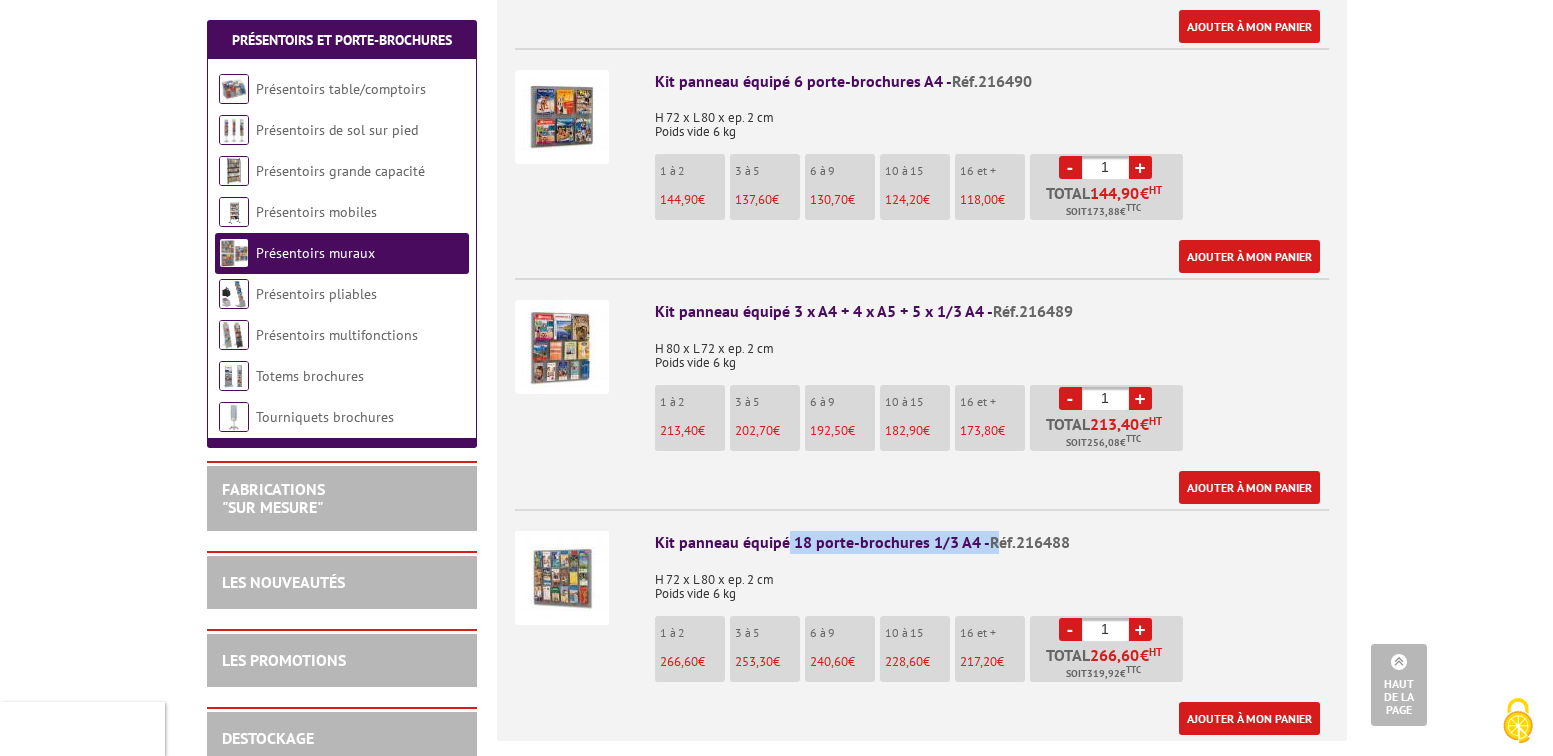 drag, startPoint x: 789, startPoint y: 483, endPoint x: 993, endPoint y: 495, distance: 204.35263 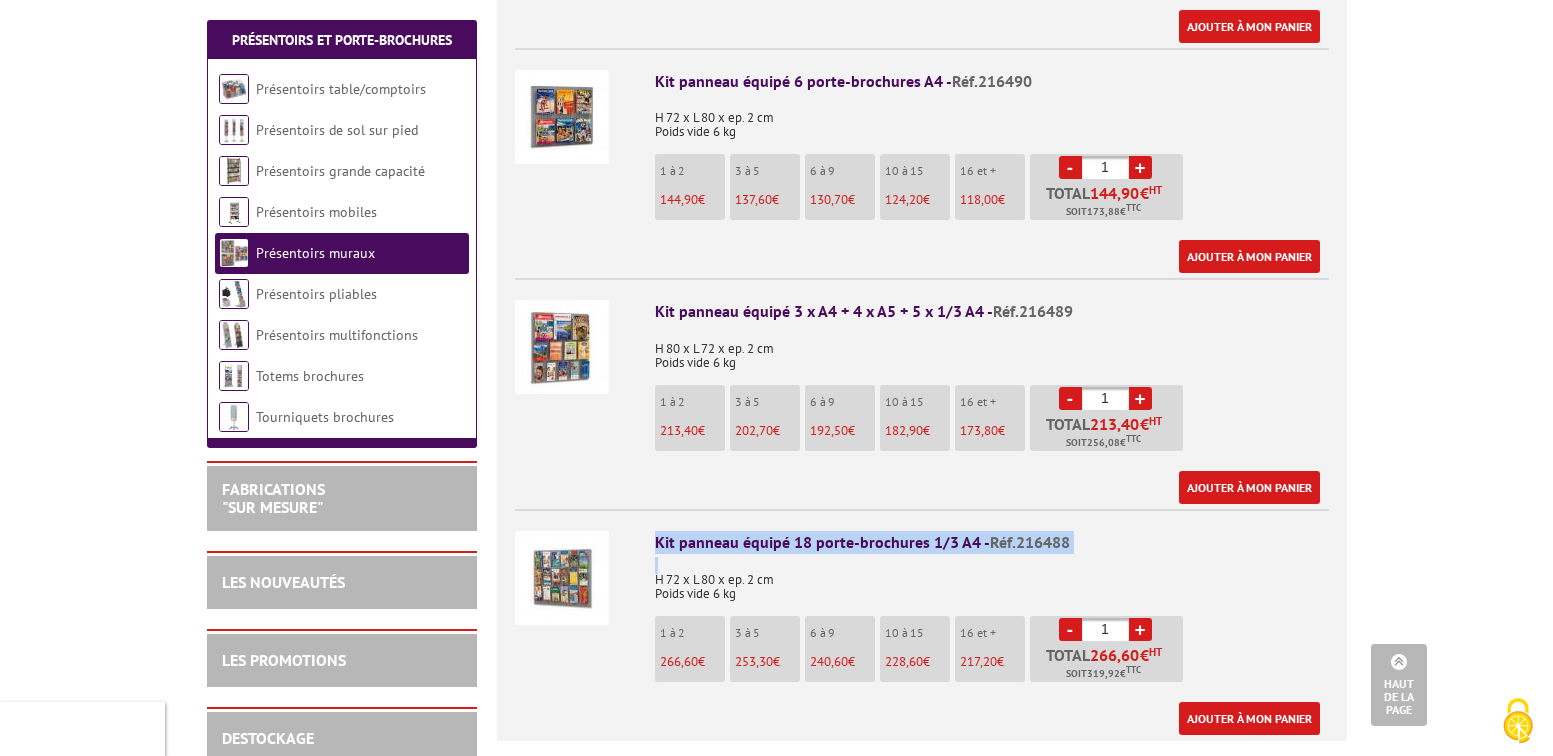 drag, startPoint x: 663, startPoint y: 500, endPoint x: 644, endPoint y: 487, distance: 23.021729 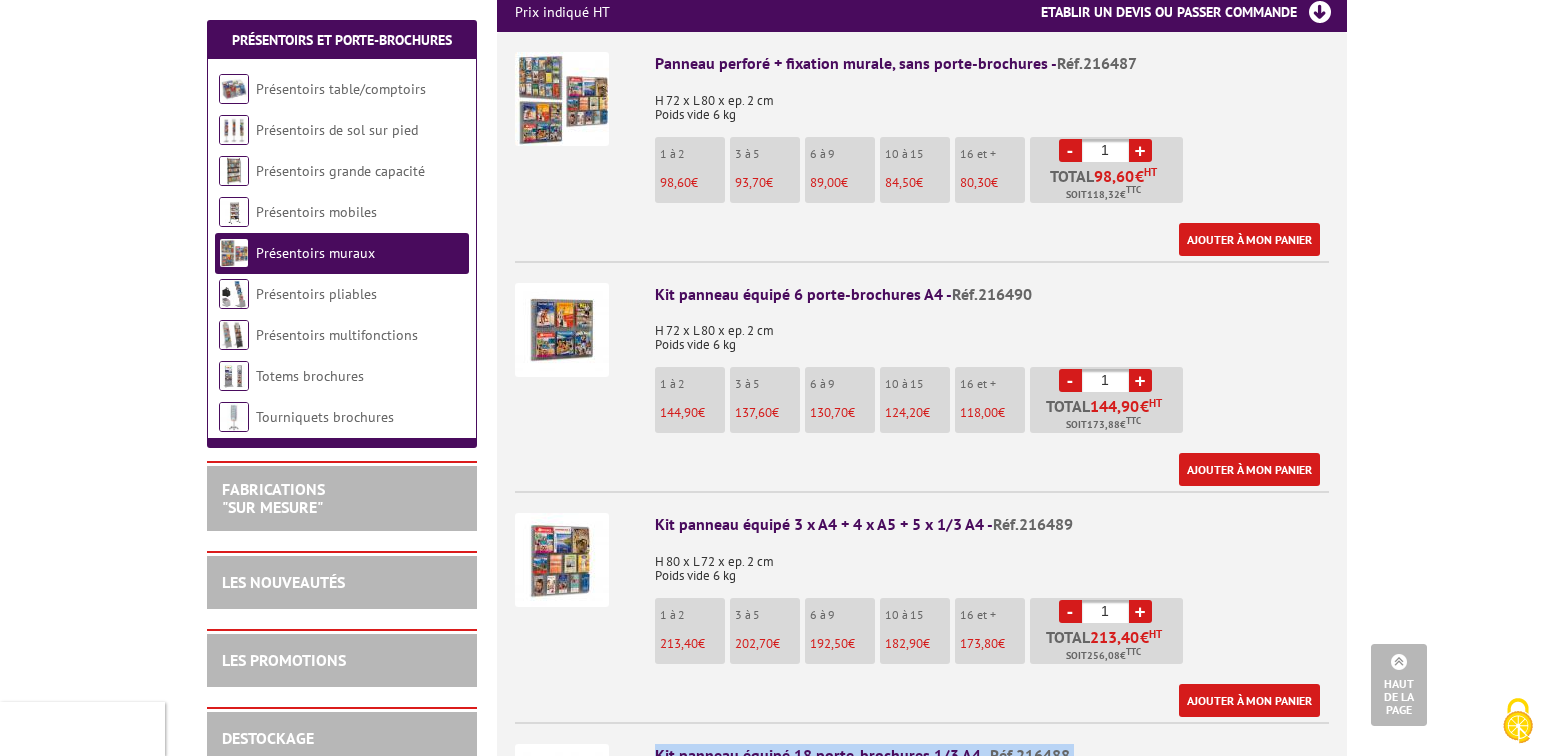 scroll, scrollTop: 837, scrollLeft: 0, axis: vertical 